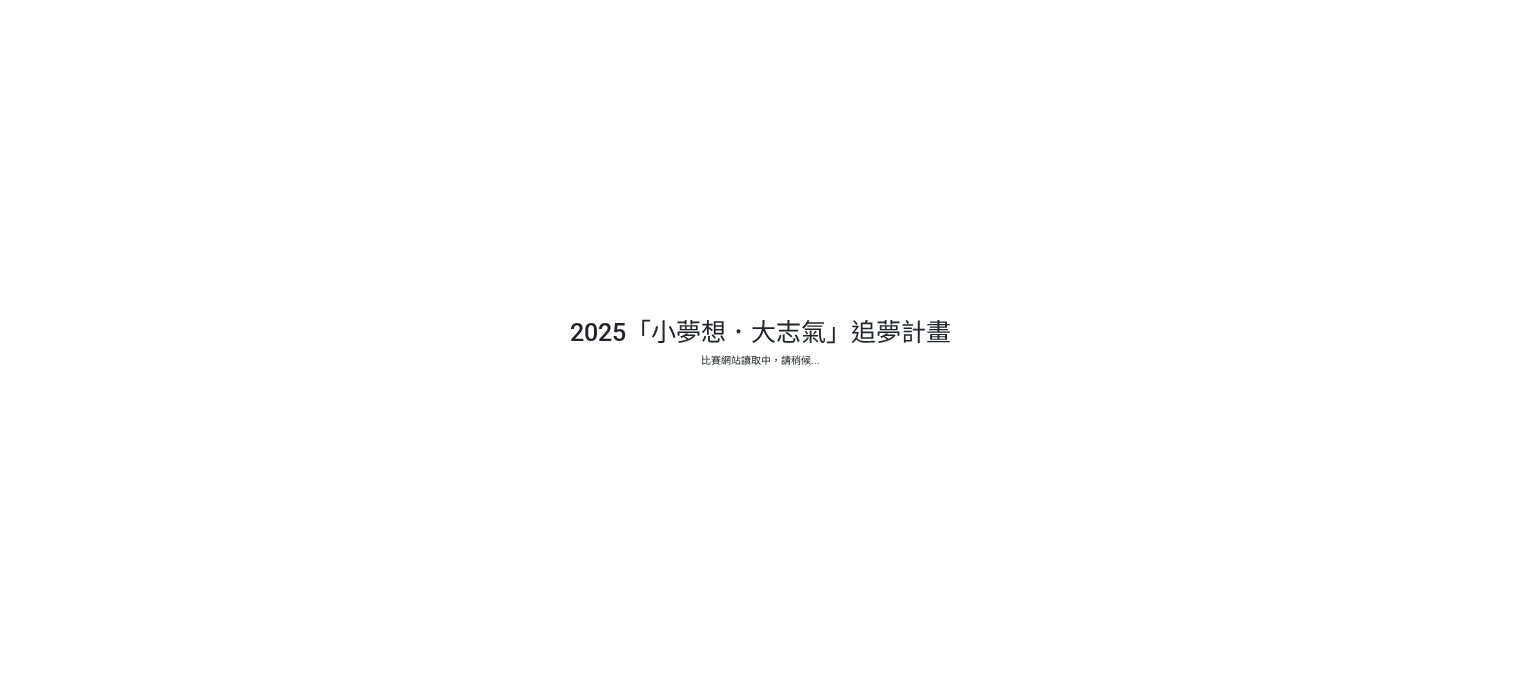 scroll, scrollTop: 0, scrollLeft: 0, axis: both 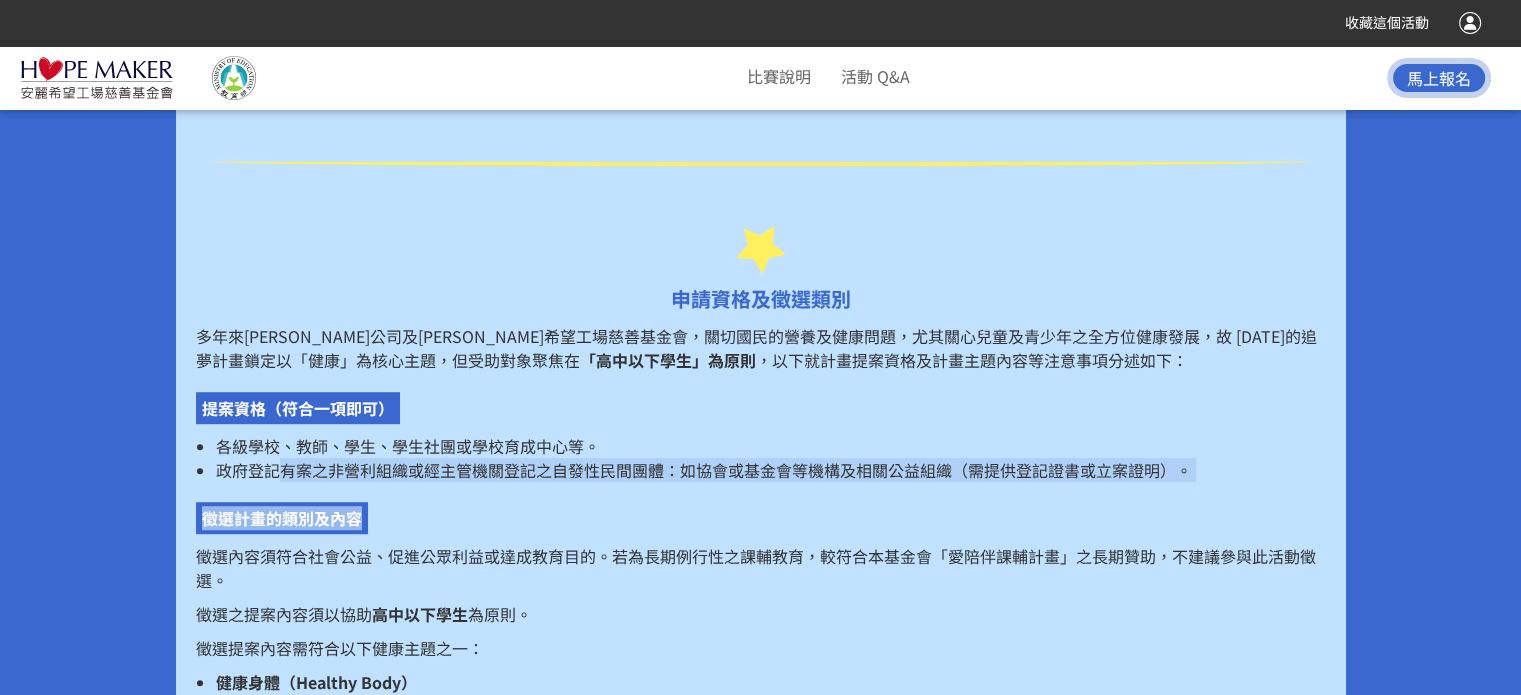 drag, startPoint x: 282, startPoint y: 481, endPoint x: 780, endPoint y: 485, distance: 498.01605 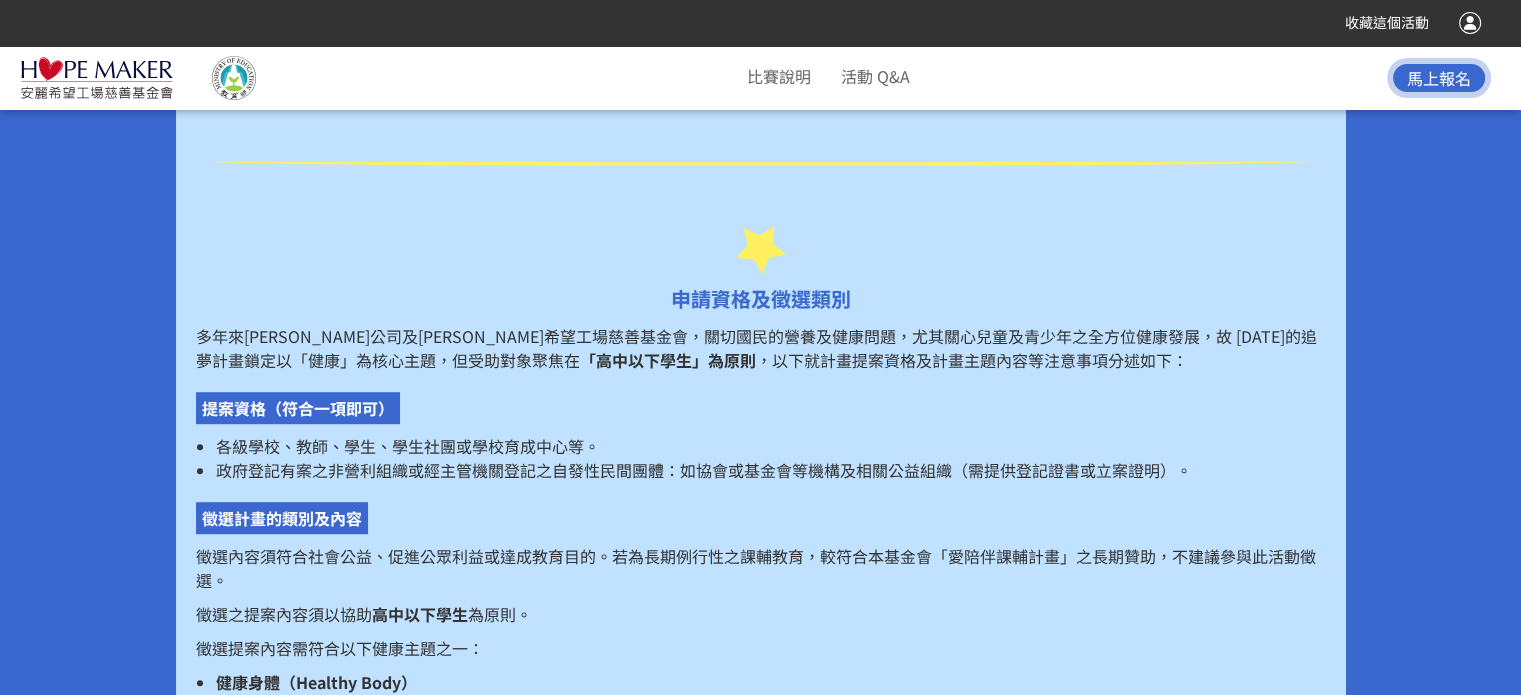 click on "多年來[PERSON_NAME]公司及[PERSON_NAME]希望工場慈善基金會，關切國民的營養及健康問題，尤其關心兒童及青少年之全方位健康發展，故 [DATE]的追夢計畫鎖定以「健康」為核心主題，但受助對象聚焦在 「高中以下學生」為原則 ，以下就計畫提案資格及計畫主題內容等注意事項分述如下： 提案資格（符合一項即可） 各級學校、教師、學生、學生社團或學校育成中心等。 政府登記有案之非營利組織或經主管機關登記之自發性民間團體：如協會或基金會等機構及相關公益組織（需提供登記證書或立案證明）。 徵選計畫的類別及內容 徵選內容須符合社會公益、促進公眾利益或達成教育目的。若為長期例行性之課輔教育，較符合本基金會「愛陪伴課輔計畫」之長期贊助，不建議參與此活動徵選。 徵選之提案內容須以協助 高中以下學生 為原則。 健康身體（Healthy Body） 若先前已" at bounding box center [761, 686] 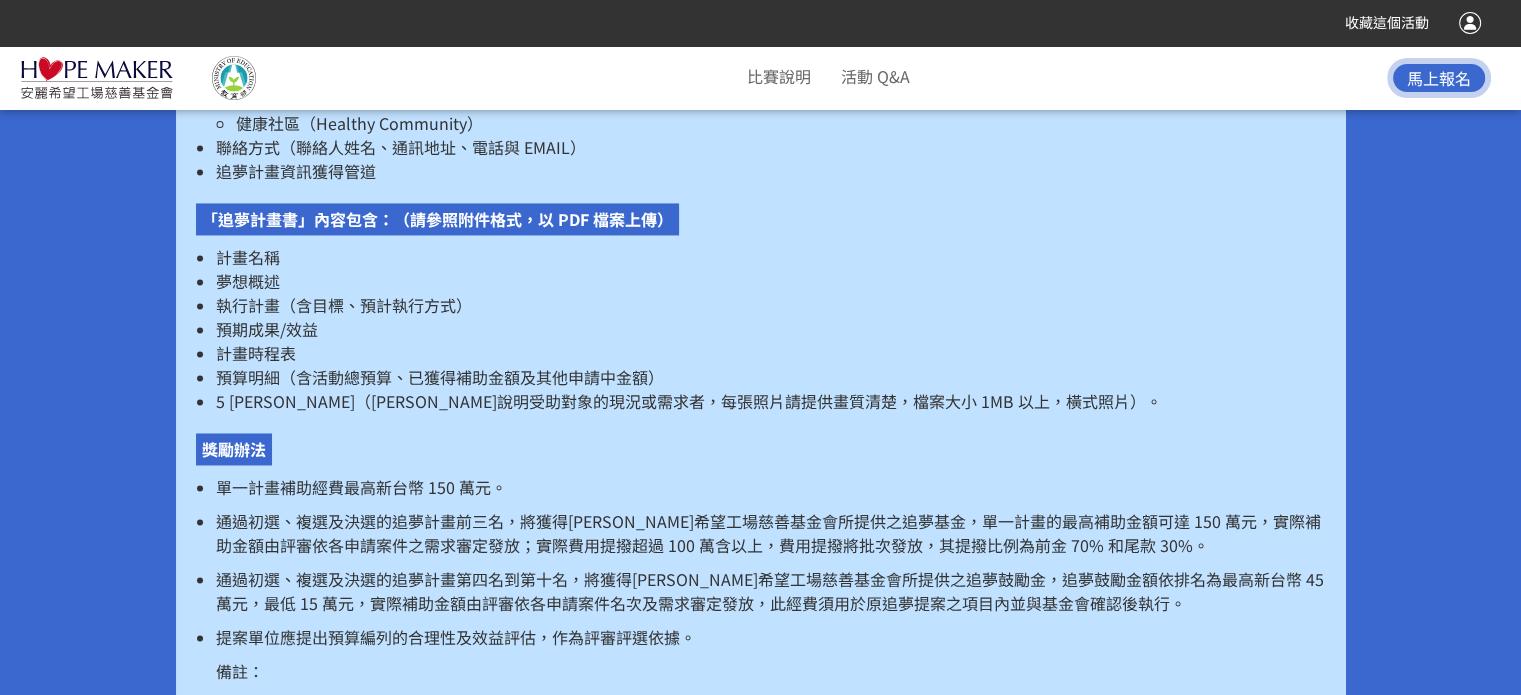 scroll, scrollTop: 3200, scrollLeft: 0, axis: vertical 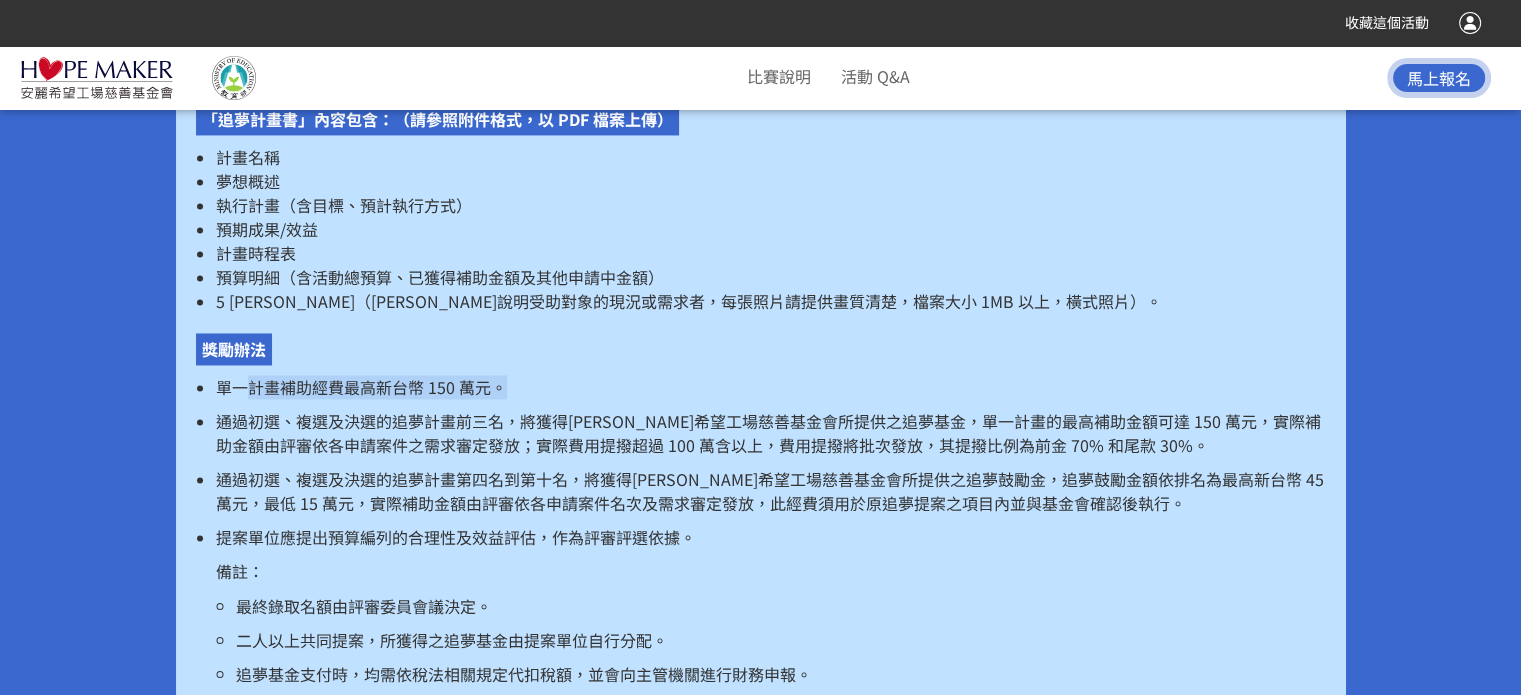 drag, startPoint x: 252, startPoint y: 367, endPoint x: 508, endPoint y: 351, distance: 256.4995 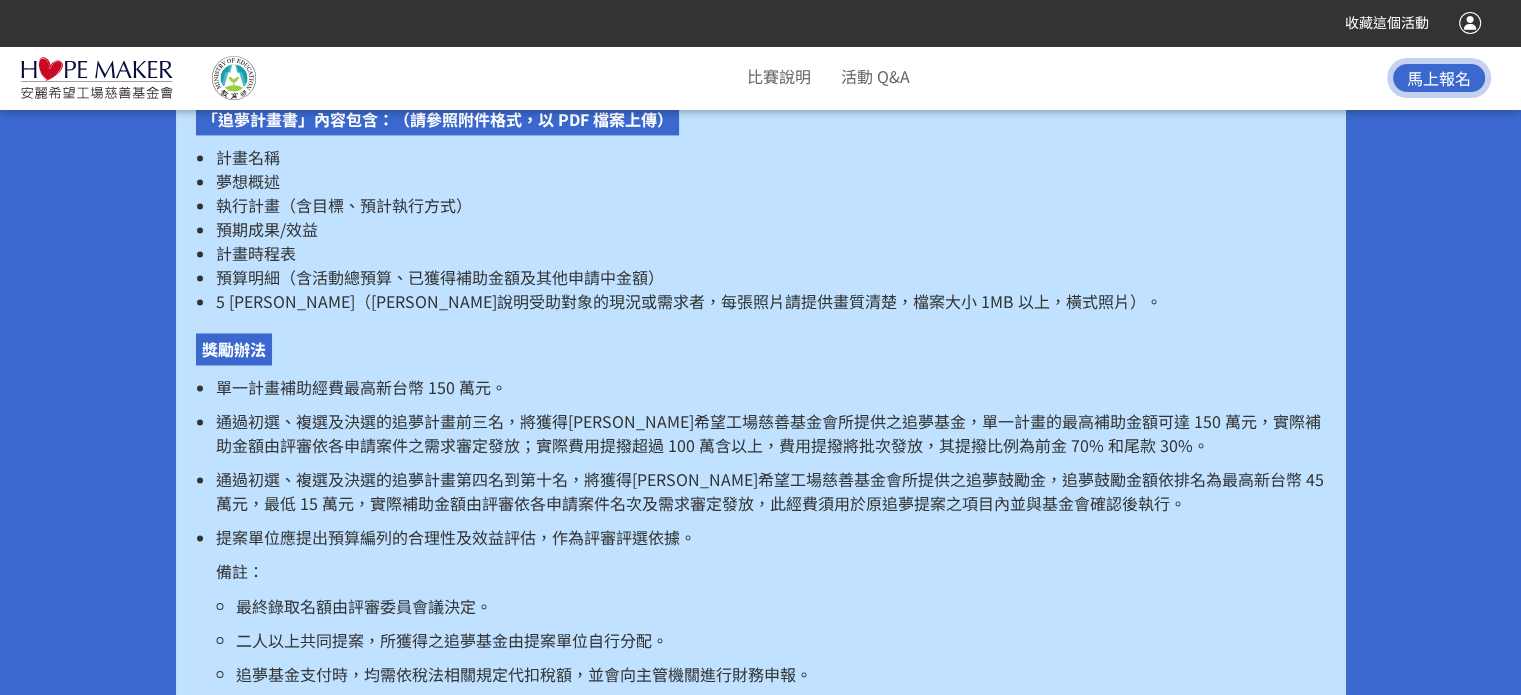 click on "通過初選、複選及決選的追夢計畫前三名，將獲得[PERSON_NAME]希望工場慈善基金會所提供之追夢基金，單一計畫的最高補助金額可達 150 萬元，實際補助金額由評審依各申請案件之需求審定發放；實際費用提撥超過 100 萬含以上，費用提撥將批次發放，其提撥比例為前金 70% 和尾款 30%。" at bounding box center (771, 433) 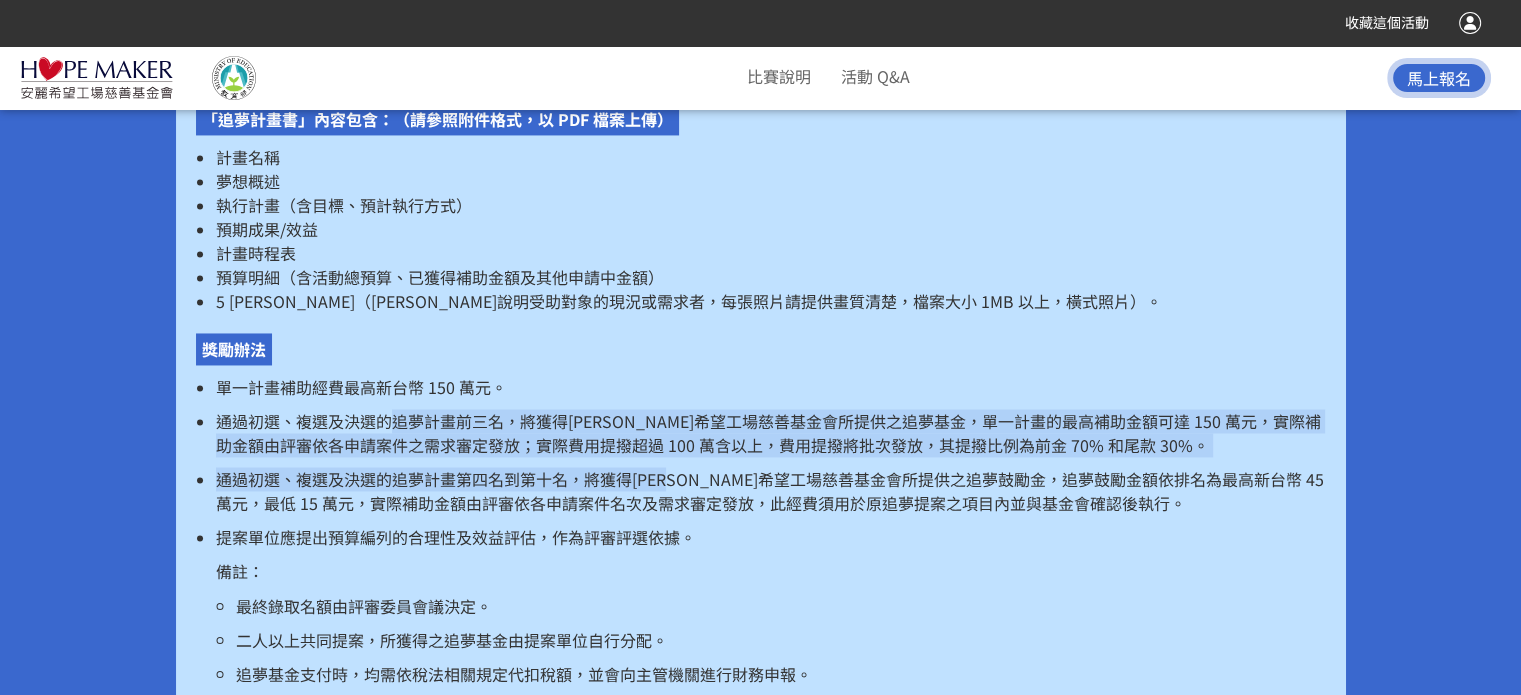 drag, startPoint x: 528, startPoint y: 404, endPoint x: 696, endPoint y: 446, distance: 173.17044 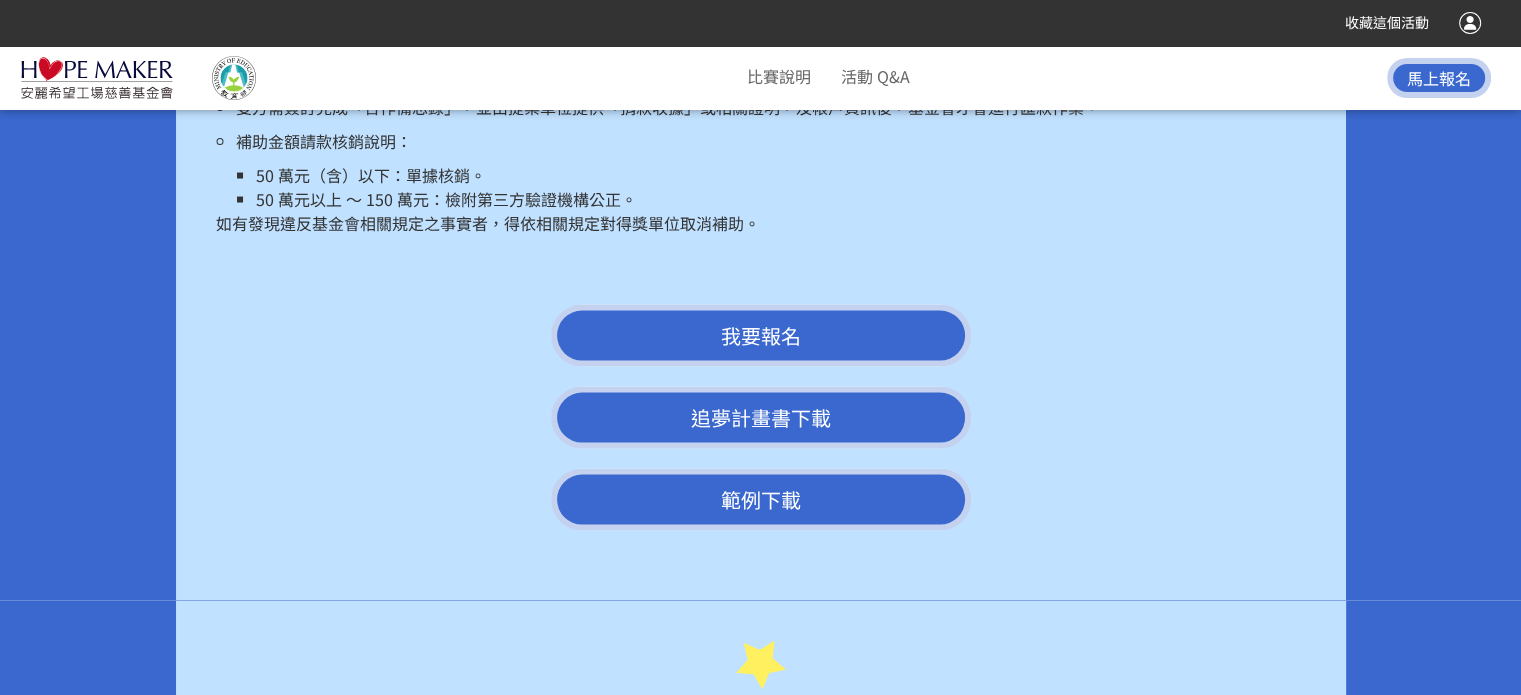 scroll, scrollTop: 3800, scrollLeft: 0, axis: vertical 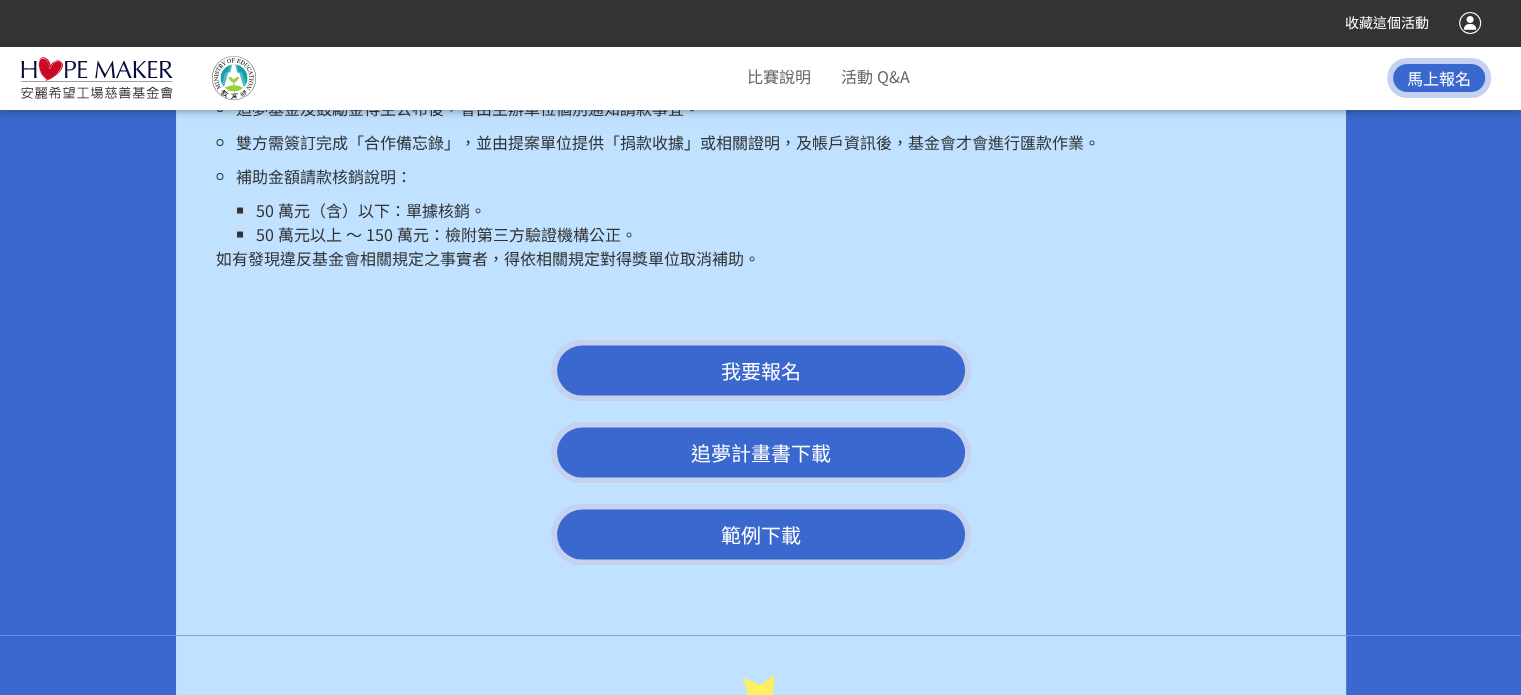 click on "追夢計畫書下載" at bounding box center (761, 452) 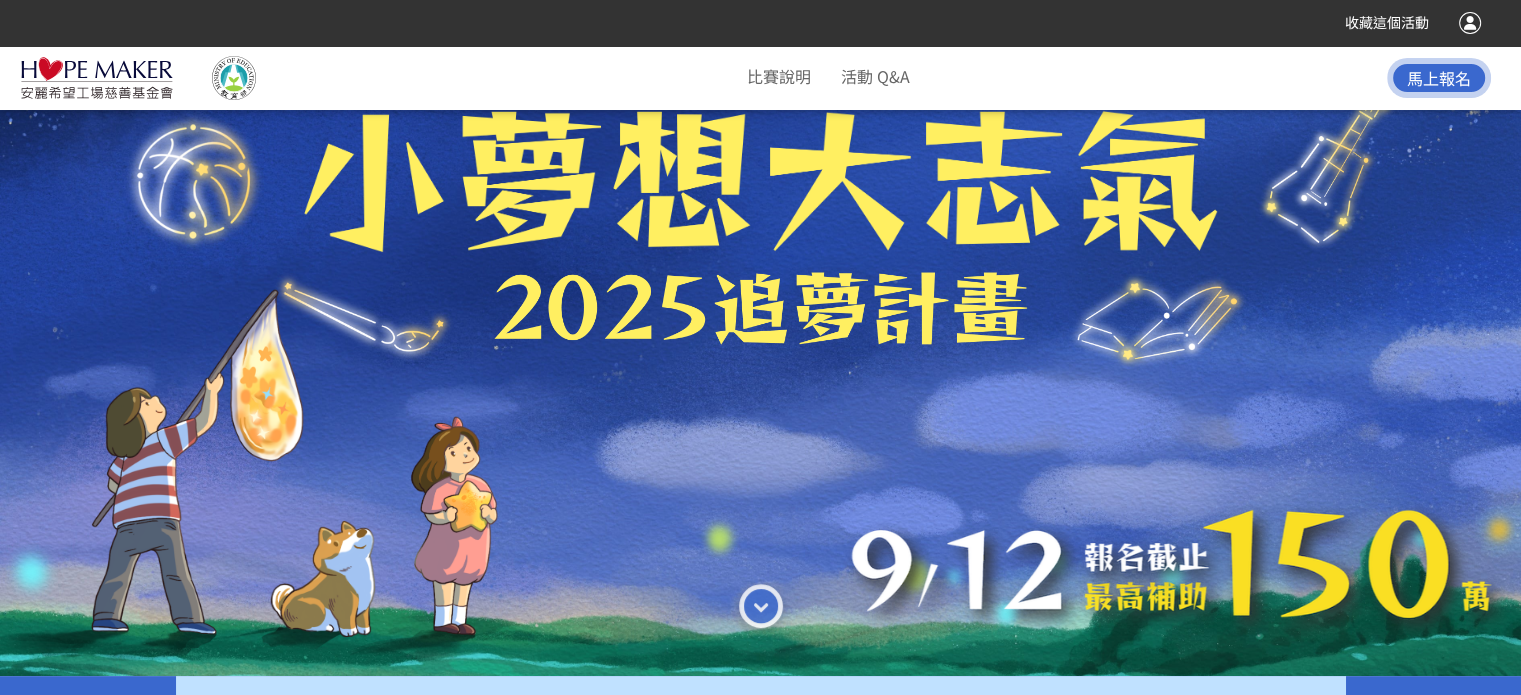 scroll, scrollTop: 100, scrollLeft: 0, axis: vertical 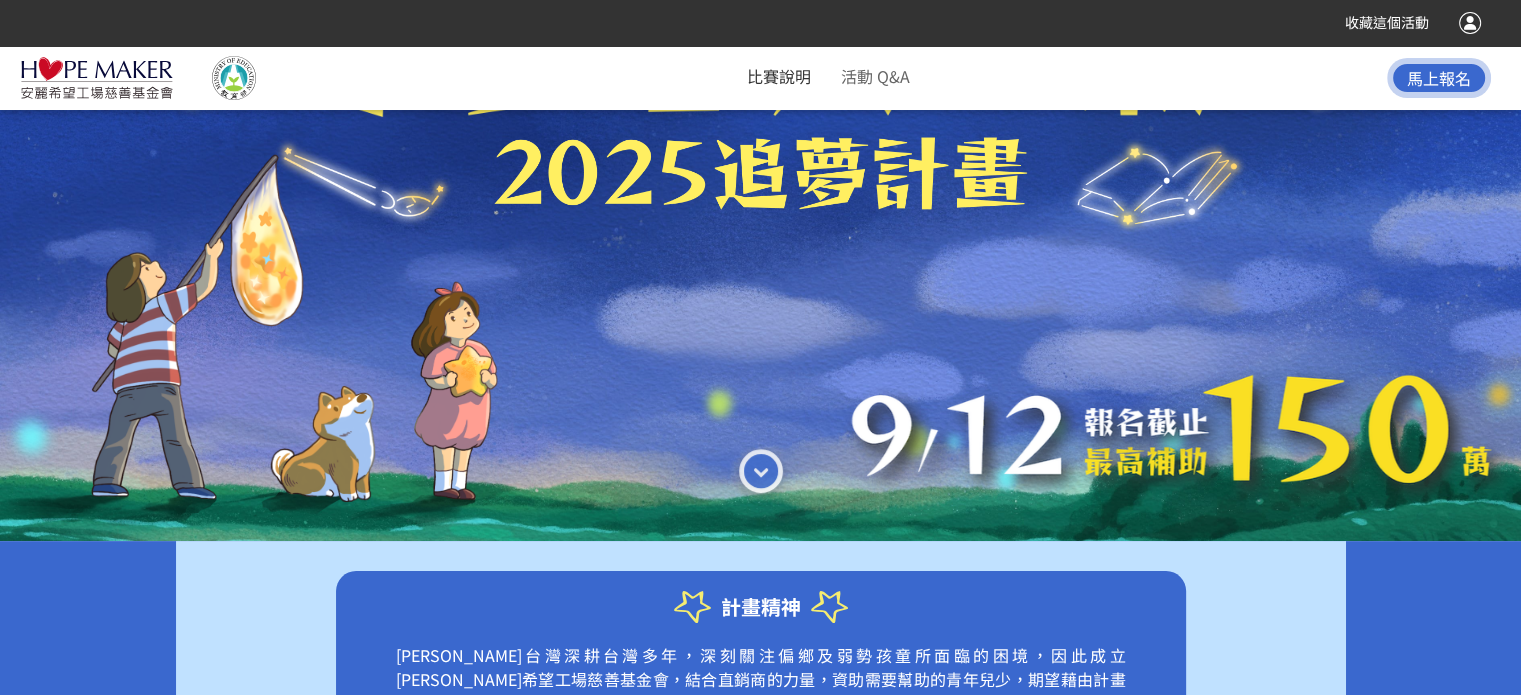 click on "比賽說明" 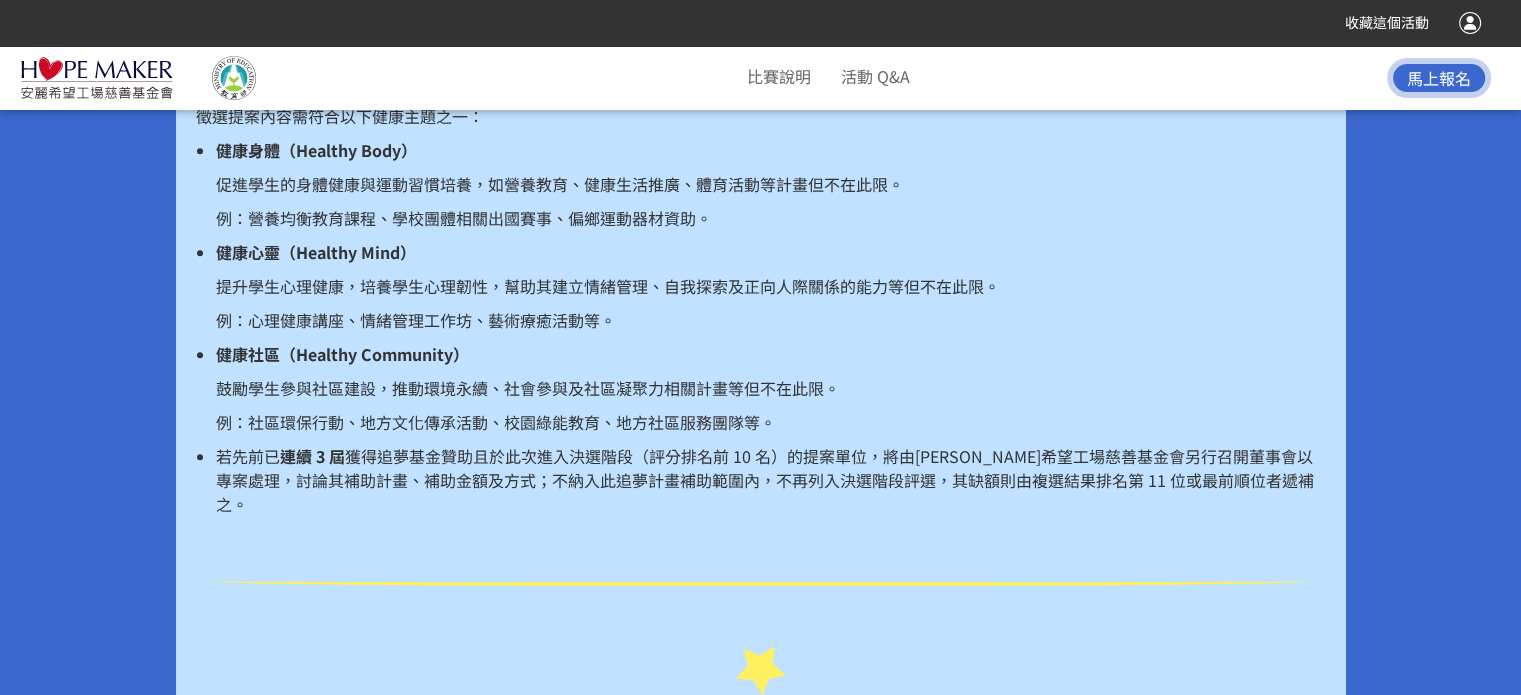 scroll, scrollTop: 1344, scrollLeft: 0, axis: vertical 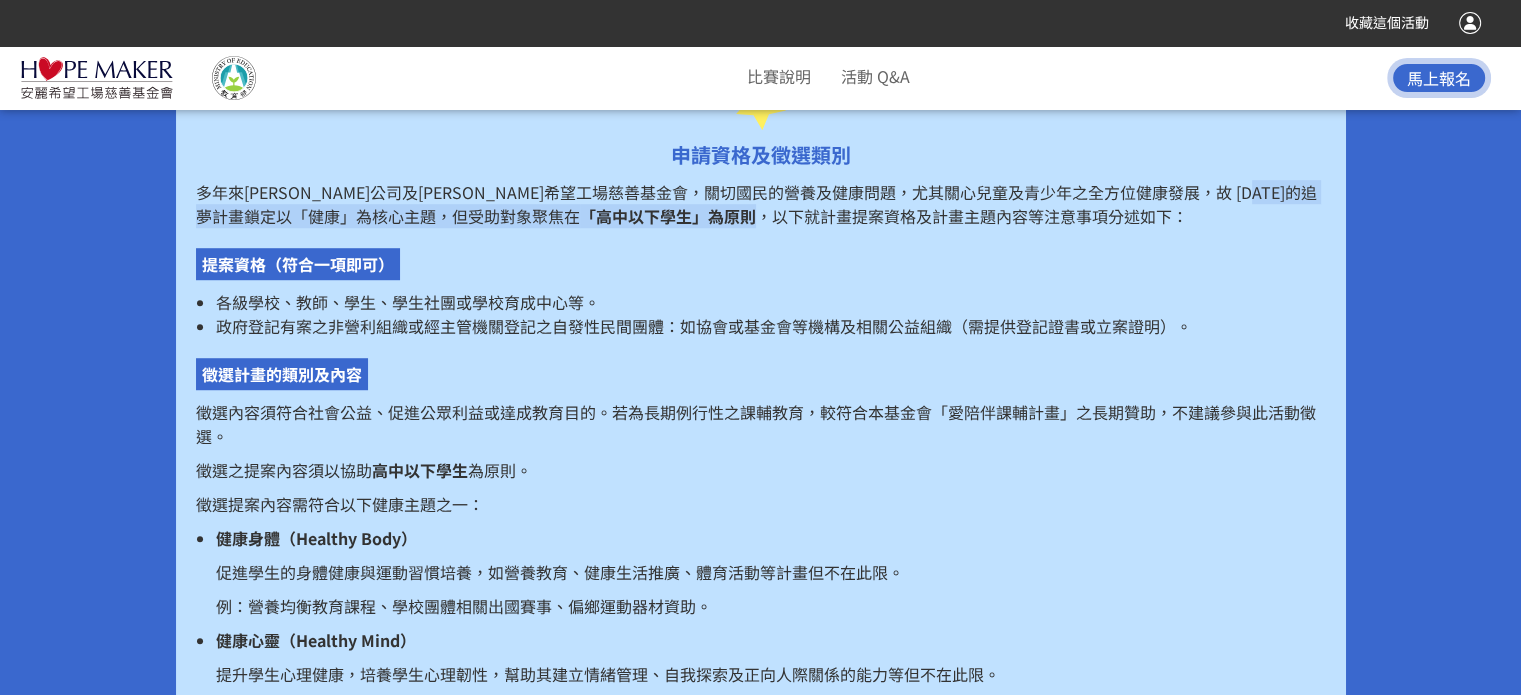 drag, startPoint x: 282, startPoint y: 224, endPoint x: 587, endPoint y: 224, distance: 305 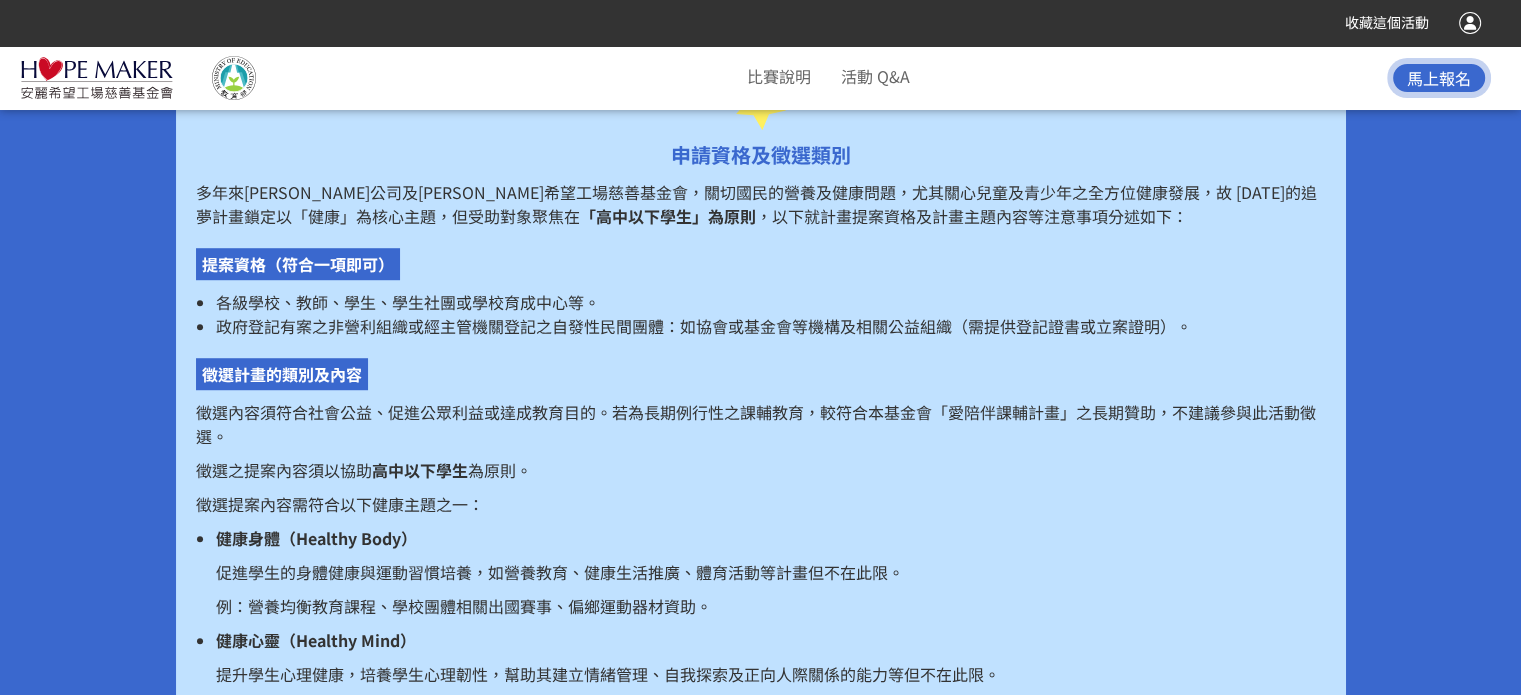 click on "，以下就計畫提案資格及計畫主題內容等注意事項分述如下：" at bounding box center (972, 216) 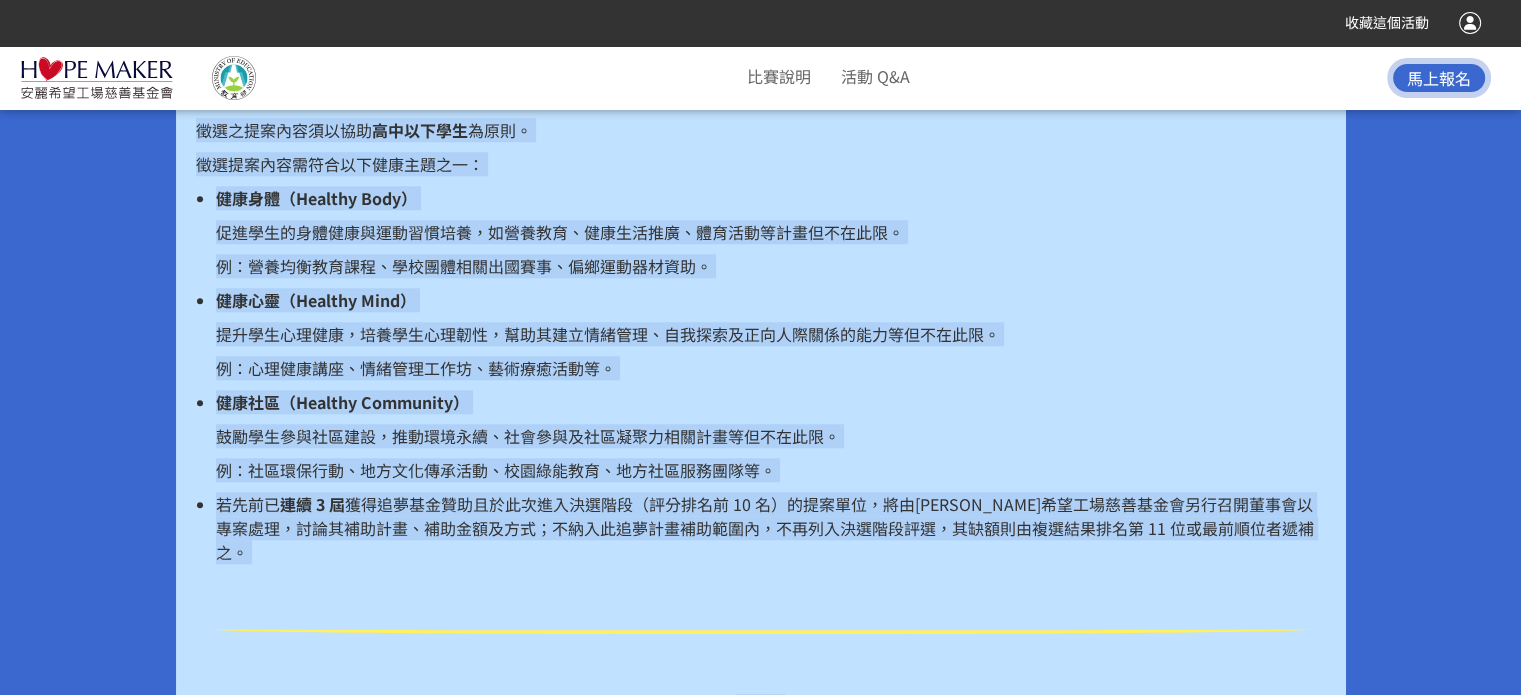 scroll, scrollTop: 1705, scrollLeft: 0, axis: vertical 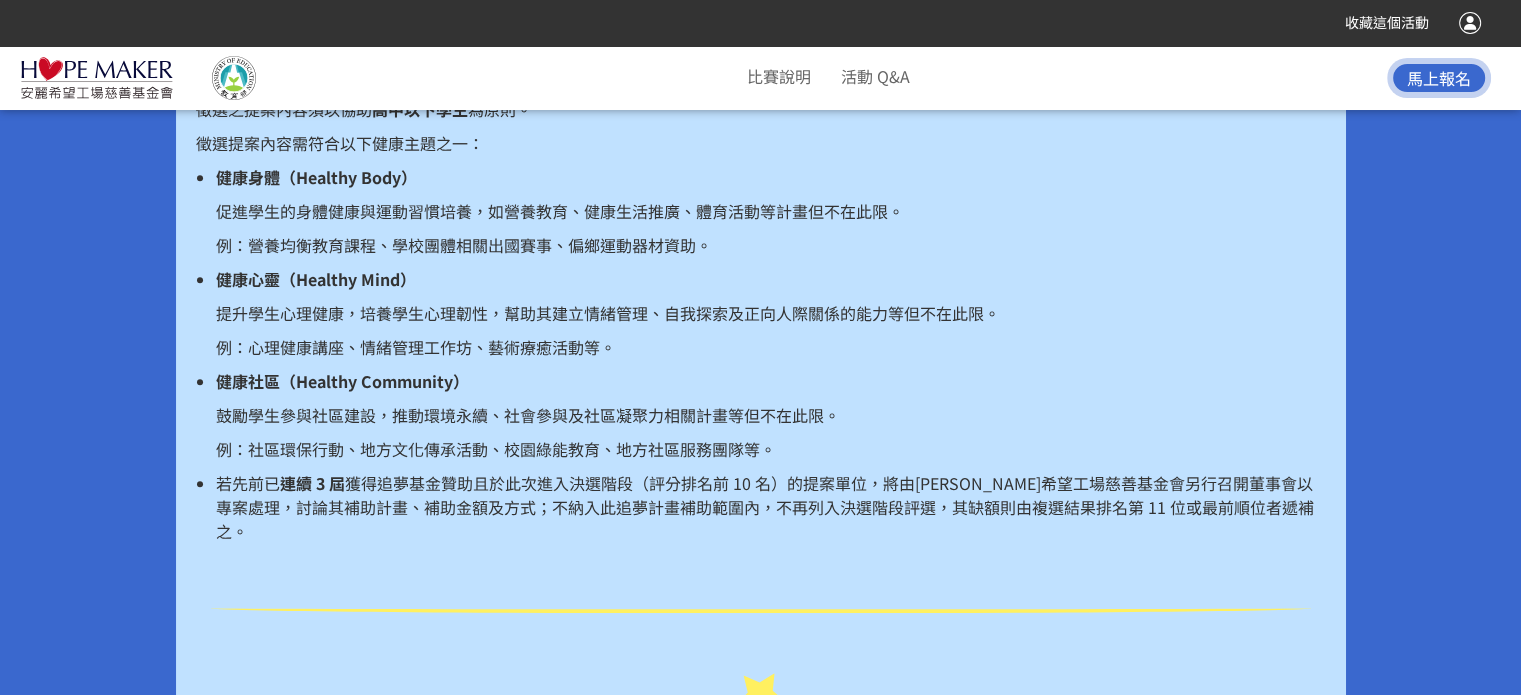 drag, startPoint x: 189, startPoint y: 191, endPoint x: 1264, endPoint y: 543, distance: 1131.1627 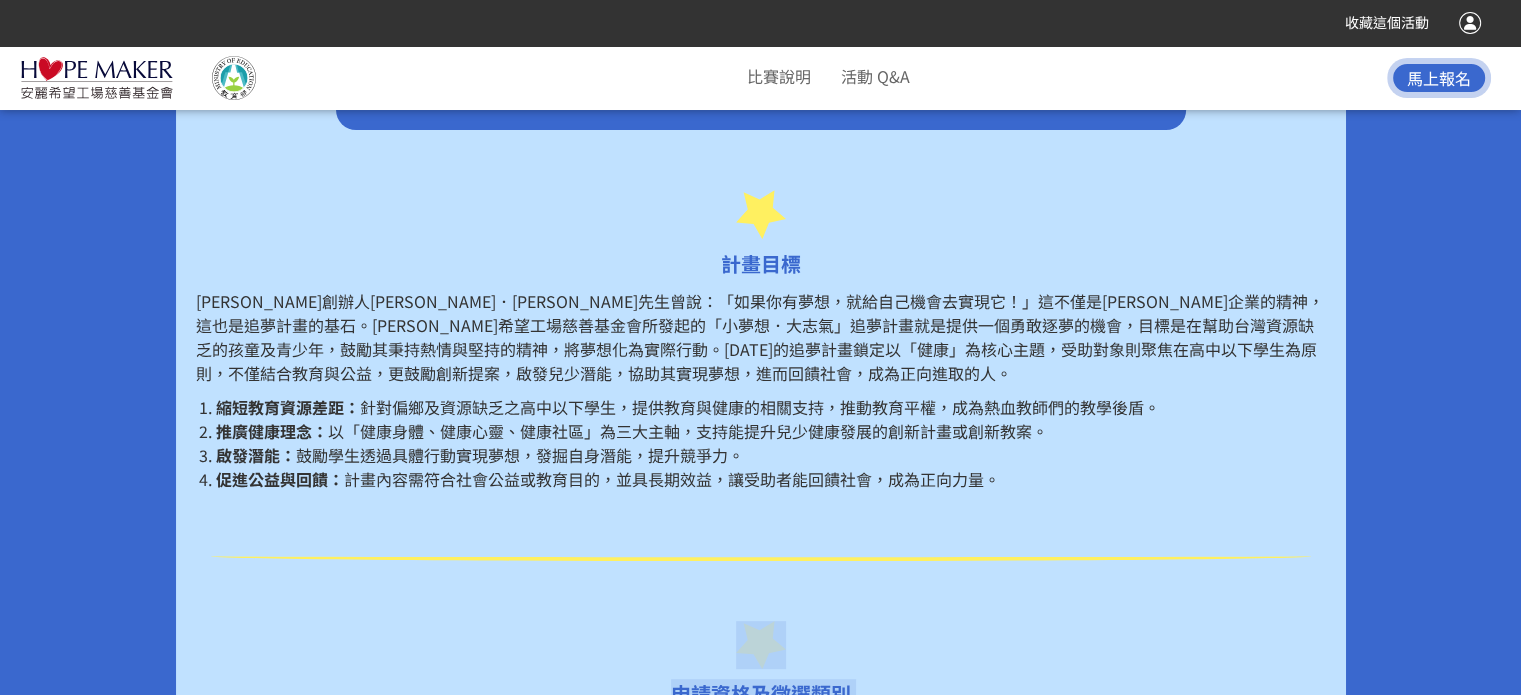 scroll, scrollTop: 605, scrollLeft: 0, axis: vertical 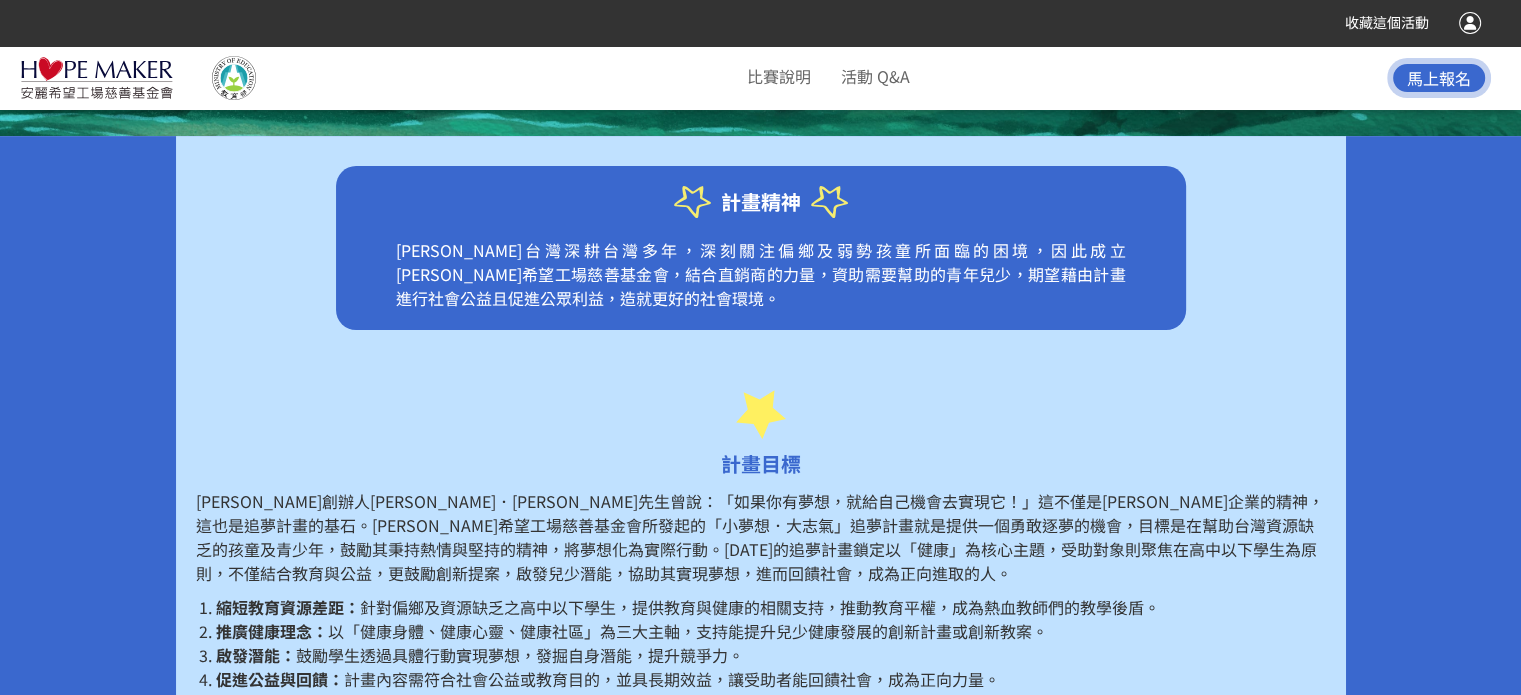 click on "計畫精神 [PERSON_NAME]台灣深耕台灣多年，深刻關注偏鄉及弱勢孩童所面臨的困境，因此成立[PERSON_NAME]希望工場慈善基金會，結合直銷商的力量，資助需要幫助的青年兒少，期望藉由計畫進行社會公益且促進公眾利益，造就更好的社會環境。 計畫目標 [PERSON_NAME]創辦人[PERSON_NAME]．[PERSON_NAME]先生曾說：「如果你有夢想，就給自己機會去實現它！」這不僅是[PERSON_NAME]企業的精神，這也是追夢計畫的基石。[PERSON_NAME]希望工場慈善基金會所發起的「小夢想．大志氣」追夢計畫就是提供一個勇敢逐夢的機會，目標是在幫助台灣資源缺乏的孩童及青少年，鼓勵其秉持熱情與堅持的精神，將夢想化為實際行動。[DATE]的追夢計畫鎖定以「健康」為核心主題，受助對象則聚焦在高中以下學生為原則，不僅結合教育與公益，更鼓勵創新提案，啟發兒少潛能，協助其實現夢想，進而回饋社會，成為正向進取的人。 備註：" at bounding box center (761, 1983) 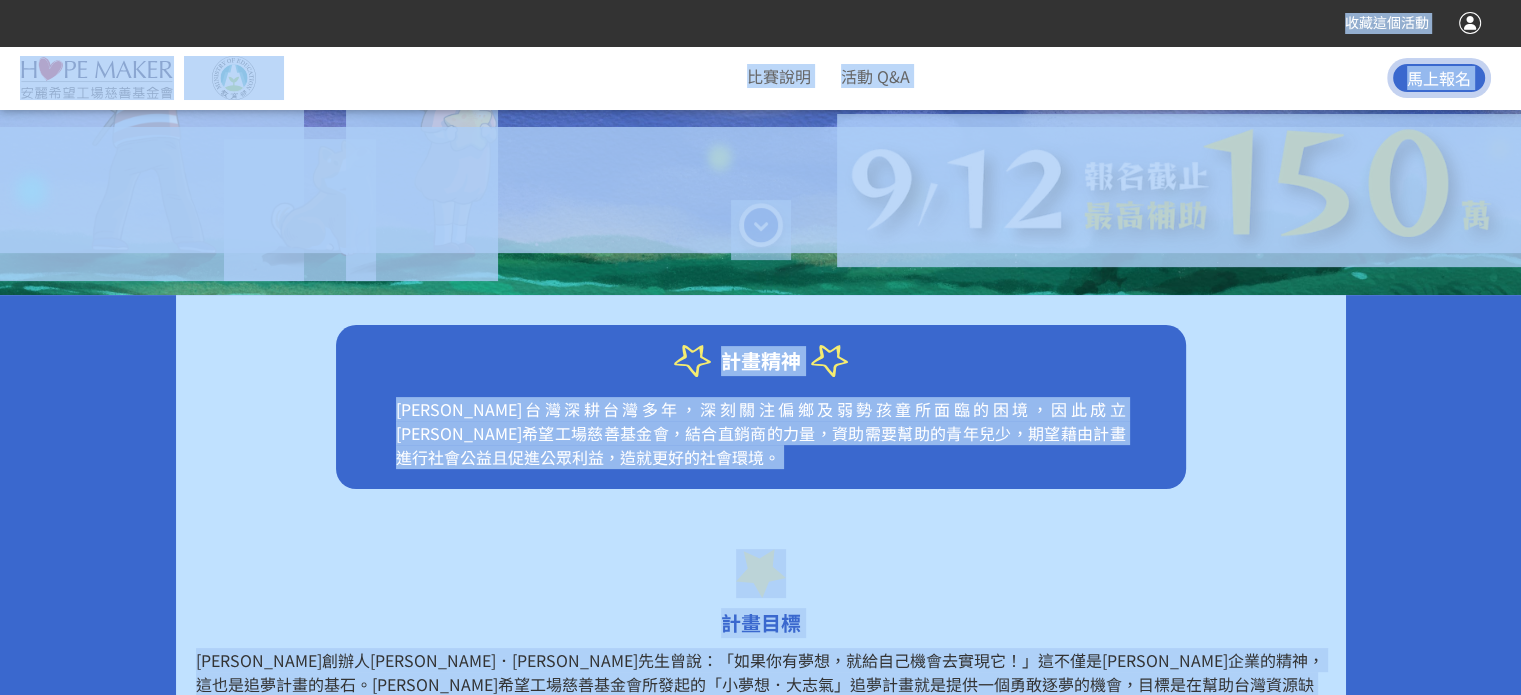 scroll, scrollTop: 505, scrollLeft: 0, axis: vertical 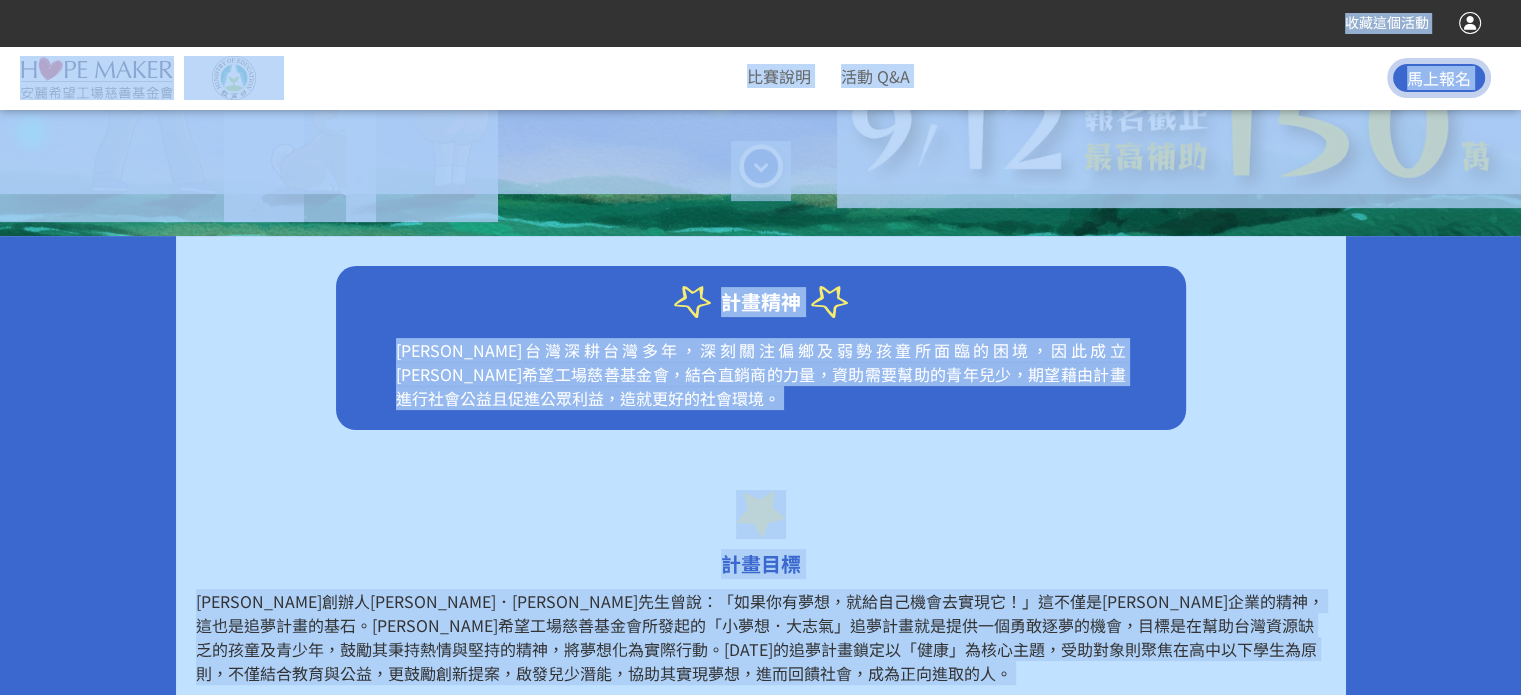 click on "[PERSON_NAME]台灣深耕台灣多年，深刻關注偏鄉及弱勢孩童所面臨的困境，因此成立[PERSON_NAME]希望工場慈善基金會，結合直銷商的力量，資助需要幫助的青年兒少，期望藉由計畫進行社會公益且促進公眾利益，造就更好的社會環境。" at bounding box center (761, 384) 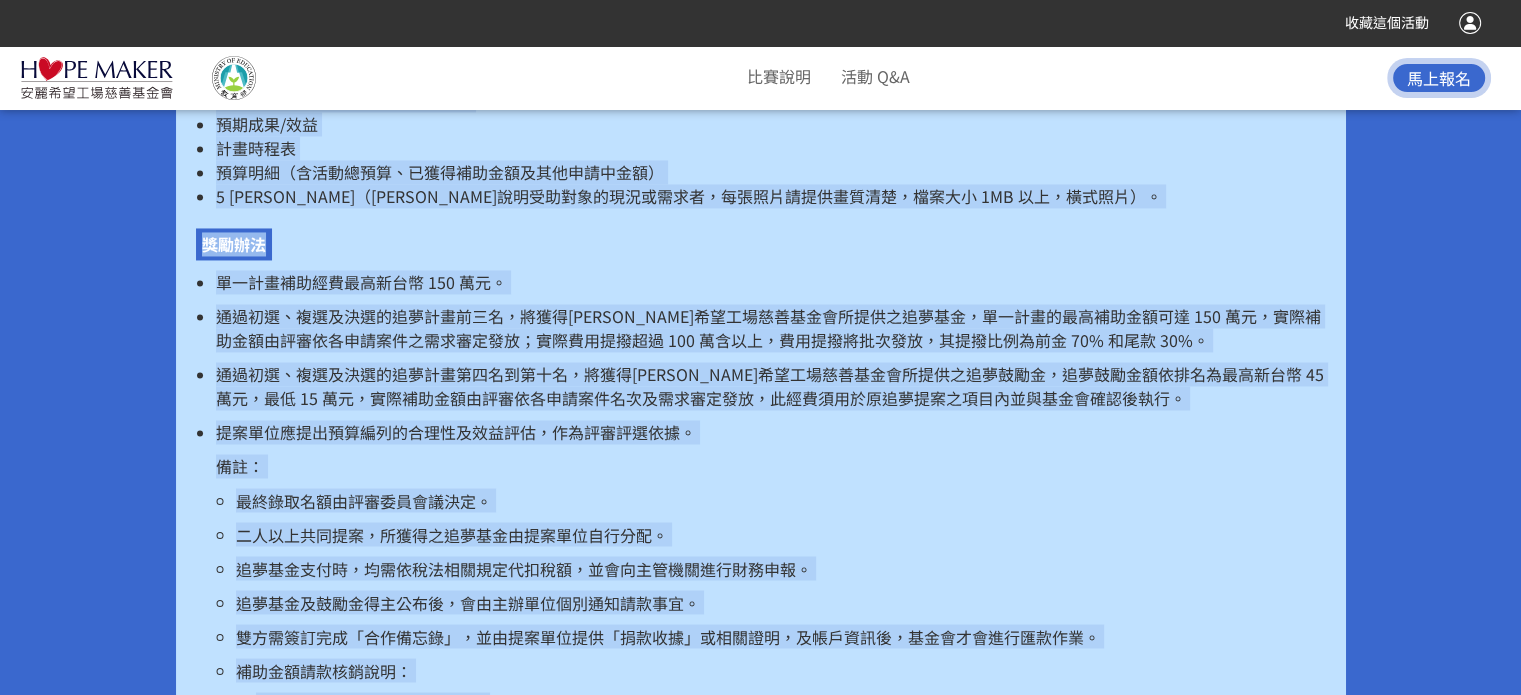 scroll, scrollTop: 3908, scrollLeft: 0, axis: vertical 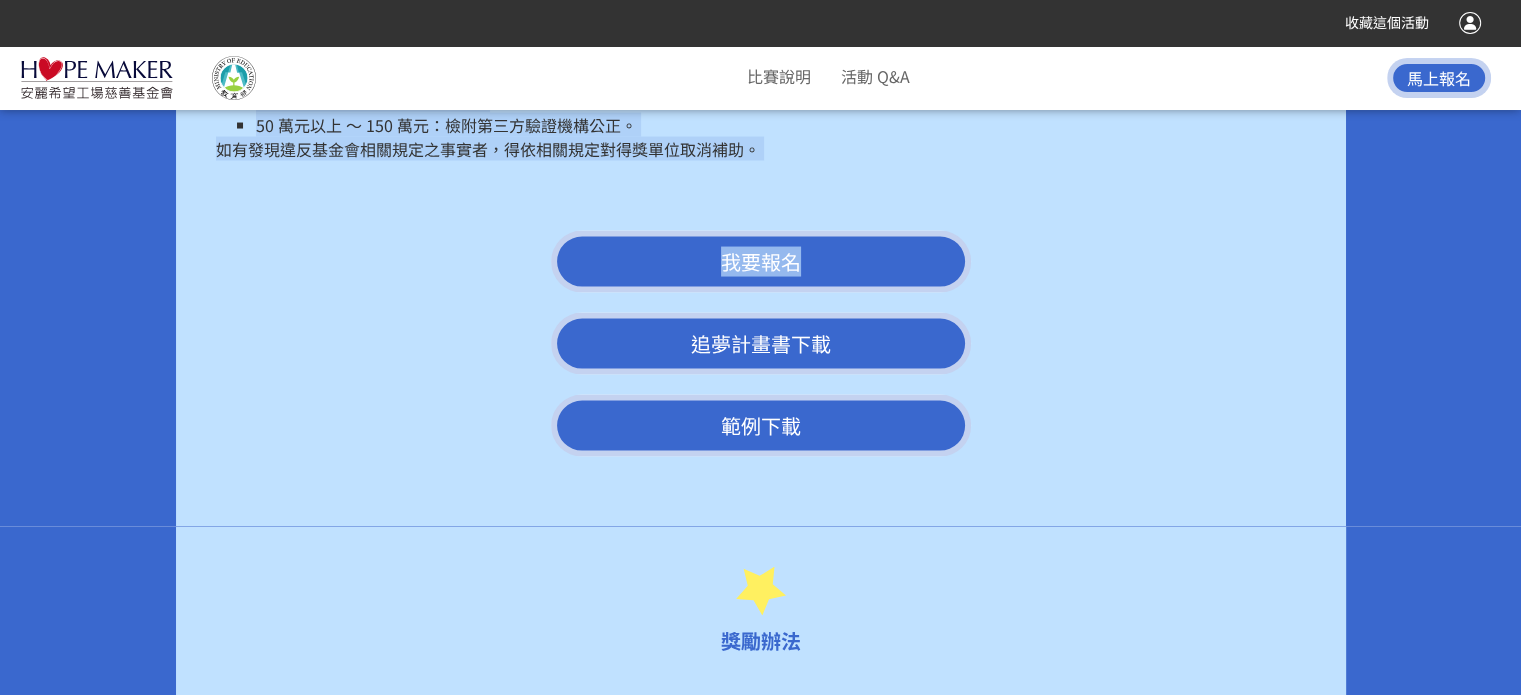 drag, startPoint x: 673, startPoint y: 299, endPoint x: 1070, endPoint y: 192, distance: 411.16663 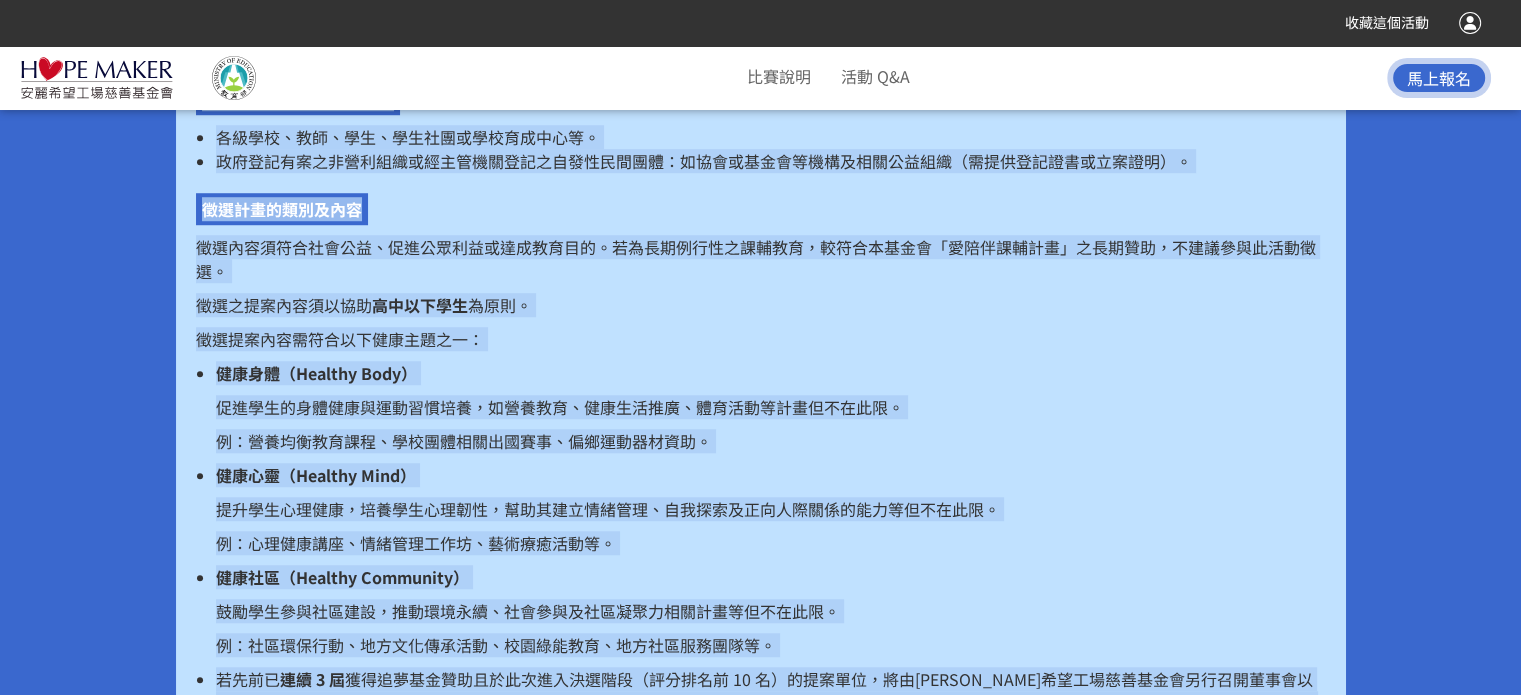 scroll, scrollTop: 1508, scrollLeft: 0, axis: vertical 